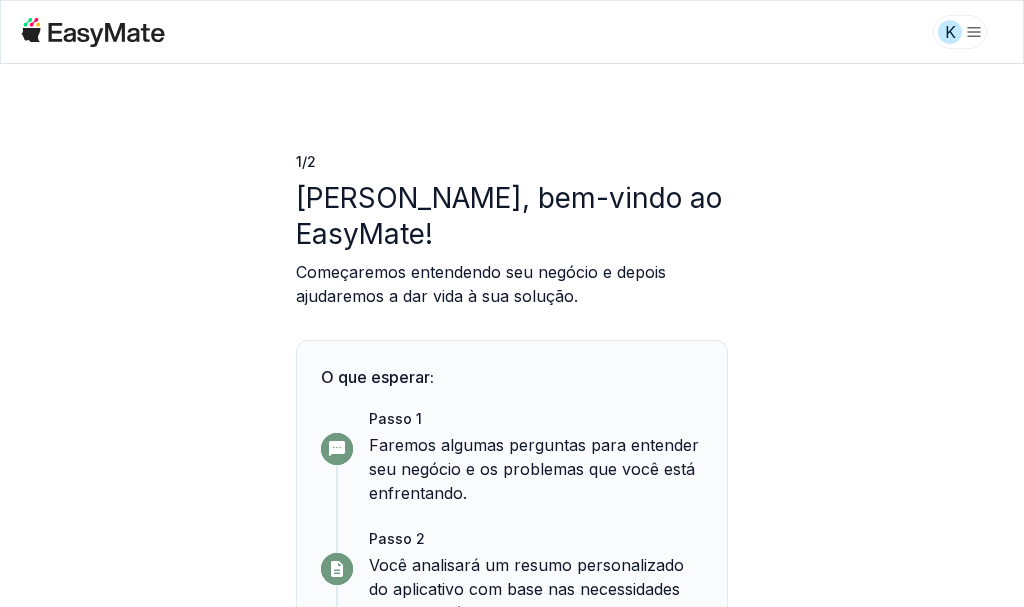scroll, scrollTop: 0, scrollLeft: 0, axis: both 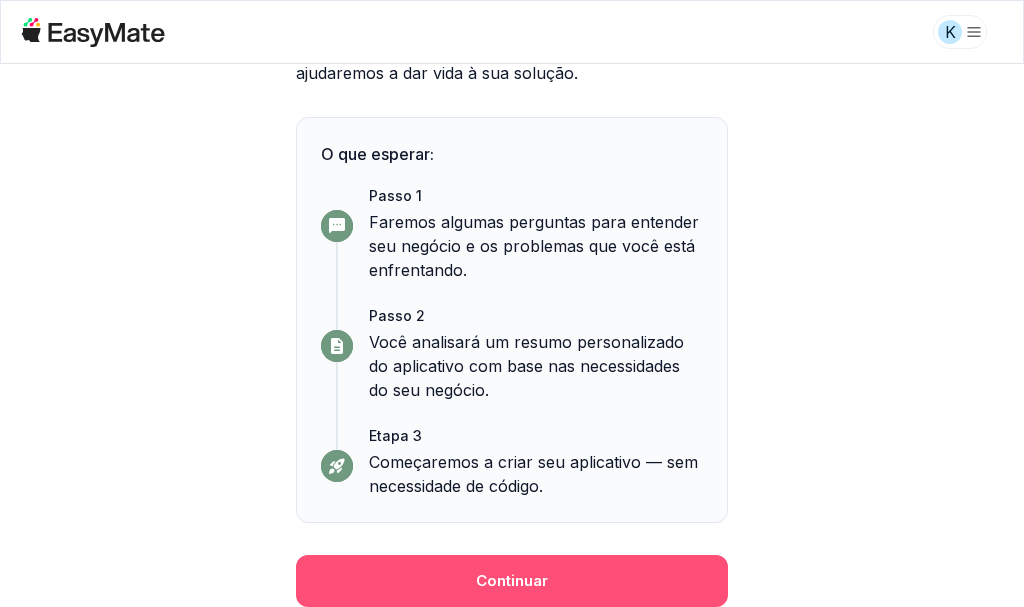 click on "Continuar" at bounding box center [512, 580] 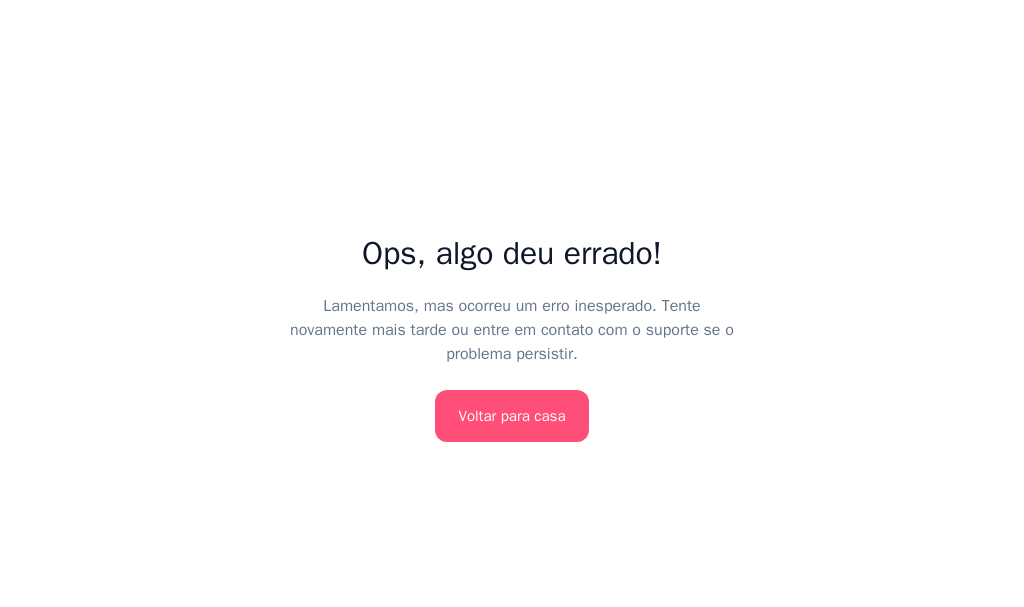 click on "Voltar para casa" at bounding box center (512, 416) 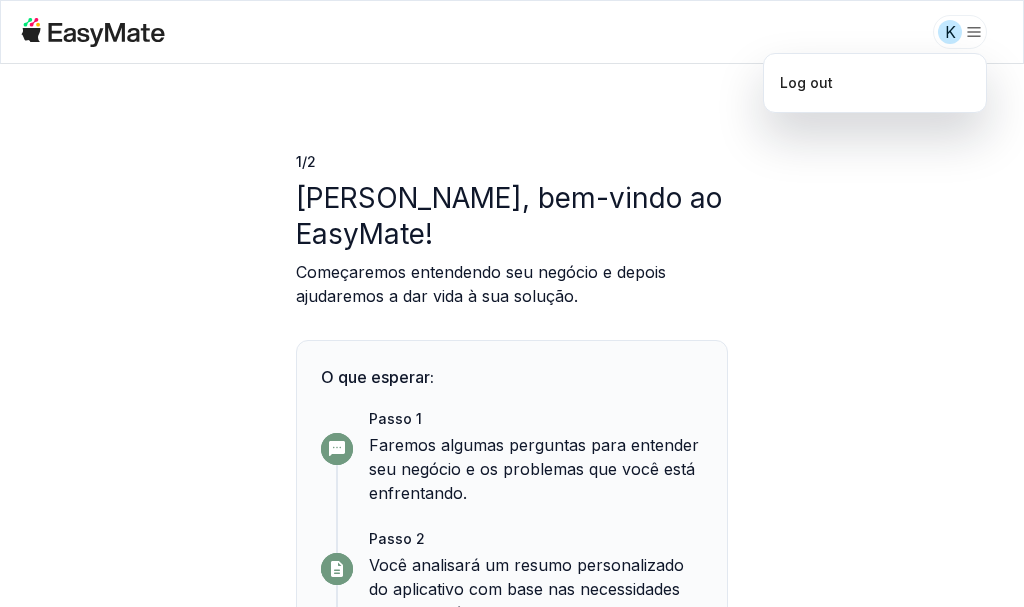 scroll, scrollTop: 0, scrollLeft: 0, axis: both 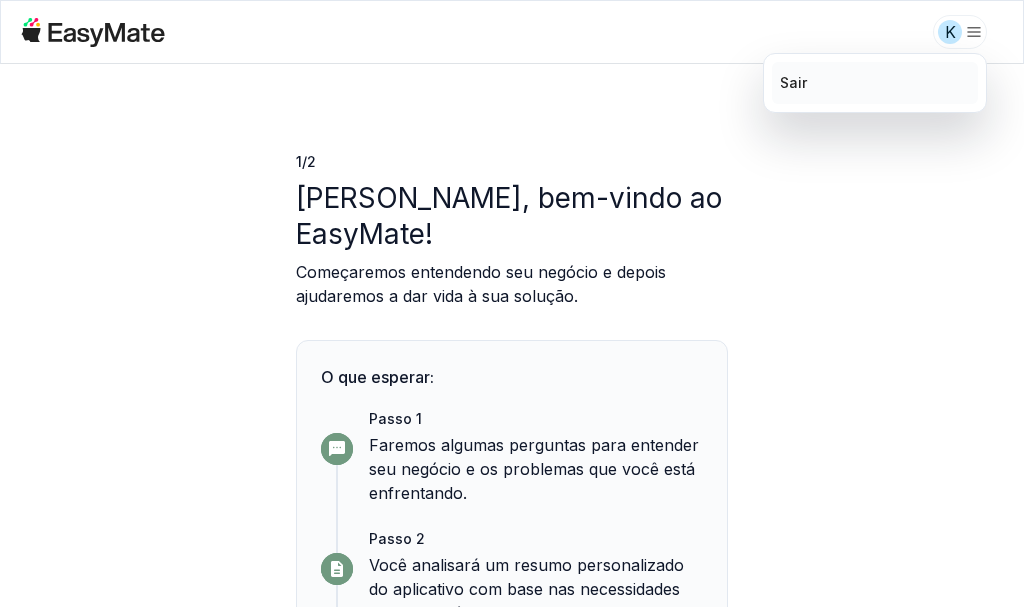 click on "Sair" at bounding box center (793, 82) 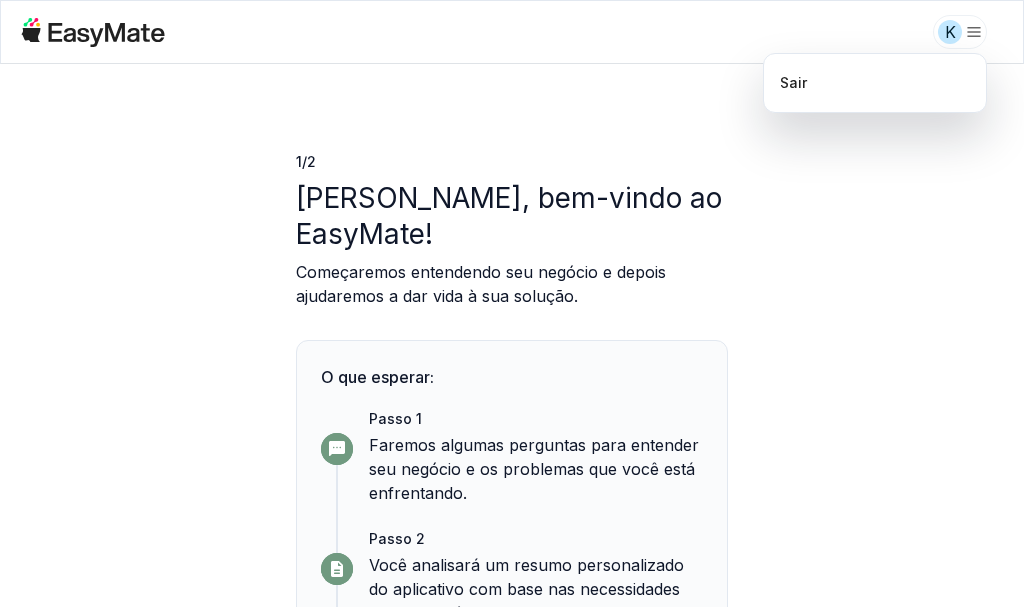 scroll, scrollTop: 0, scrollLeft: 0, axis: both 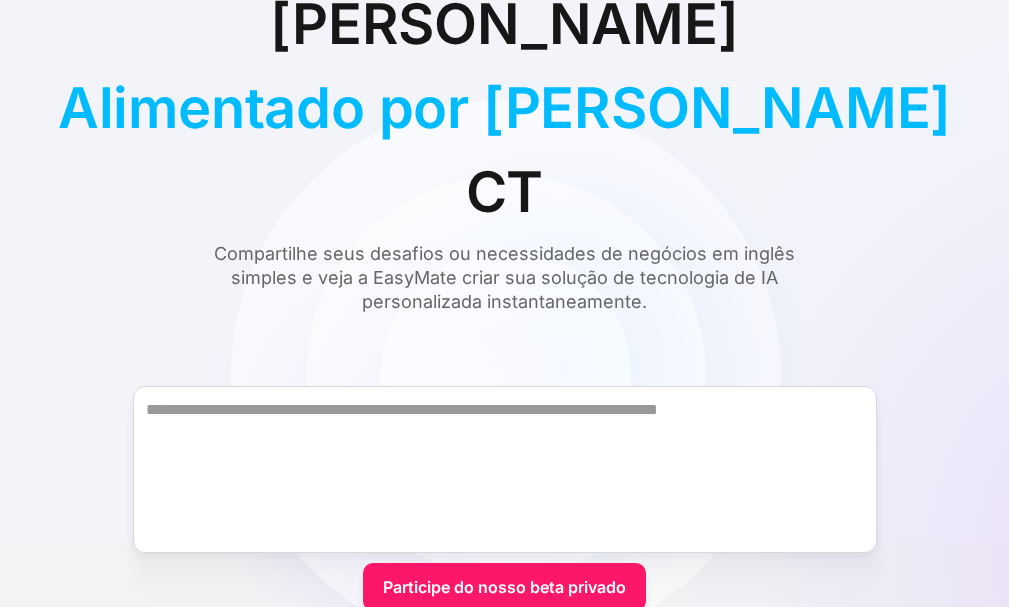 click on "Conheça a EasyMate Seu Alimentado por IA  CT Compartilhe seus desafios ou necessidades de negócios em inglês simples e veja a EasyMate criar sua solução de tecnologia de IA personalizada instantaneamente.
Participe do nosso beta privado Já é cadastrado? Faça login. Obrigado! Seu envio foi recebido! Ops! Ocorreu um erro ao enviar o formulário. NOSSO PROCESSO Crie seu aplicativo com Facilidade Com o EasyMate, você pode criar, lançar e otimizar seu aplicativo sem precisar de programação e conhecimentos técnicos, tudo em um só lugar. Veja como: PASSO 1 Descrever O desafio ou as necessidades do seu negócio PASSO 2 Arquitetos EasyMate Uma solução de IA feita sob medida para você PASSO 3 Lançar A EasyMate cuida de toda a hospedagem PASSO 4 Otimizar Sua produtividade com ajuda de IA pronta para uso CONHEÇA SEUS AMIGOS Seu Equipe dos Sonhos da IA   para o sucesso PlanMate Mapeia seu panorama geral em planos acionáveis CodeMate DataMate LaunchMate GrowthMate StyleMate" at bounding box center (504, 1286) 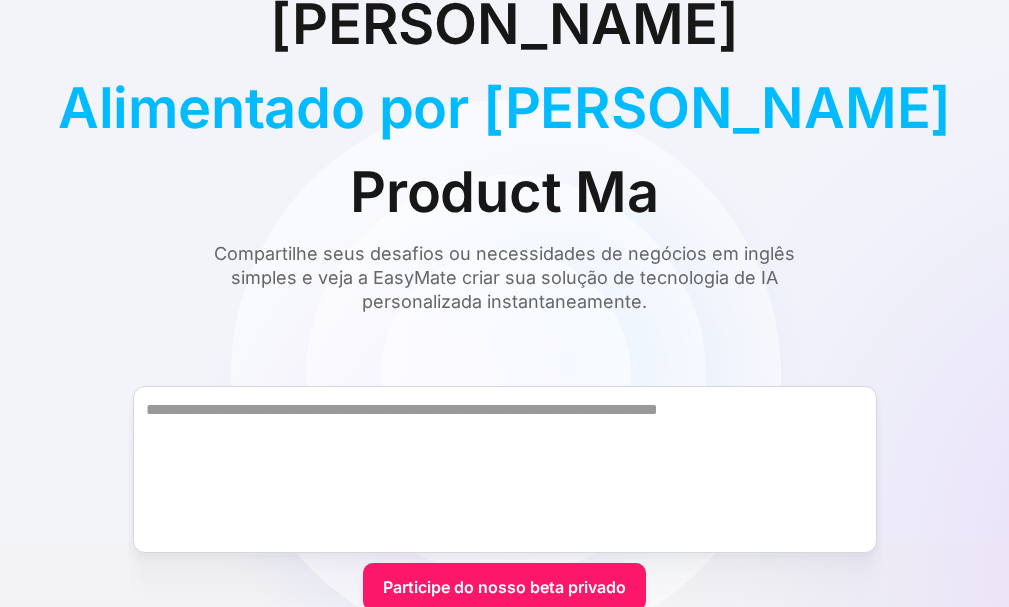 click on "Participe do nosso beta privado" at bounding box center [504, 587] 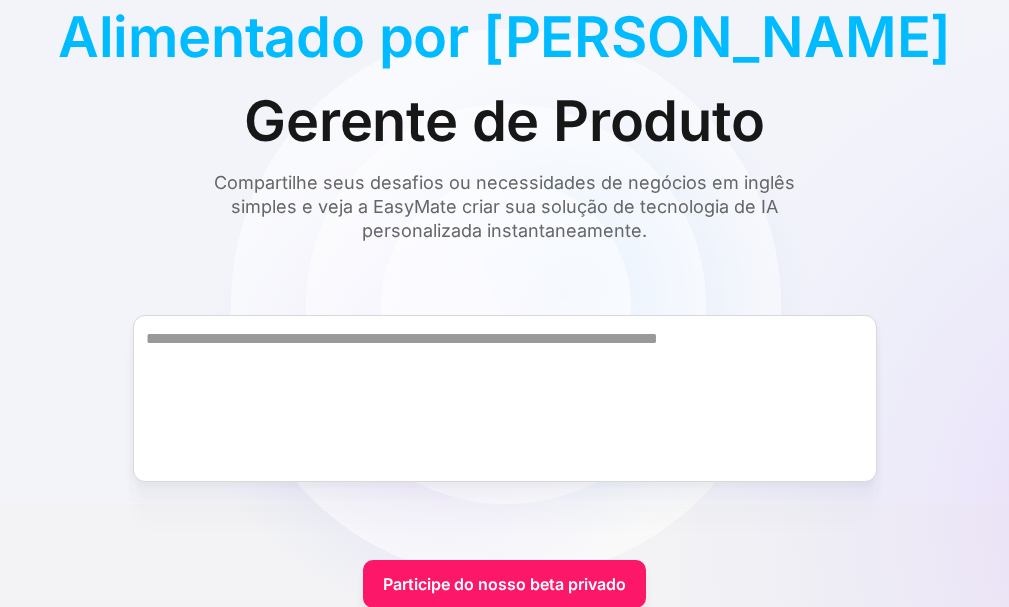 scroll, scrollTop: 300, scrollLeft: 0, axis: vertical 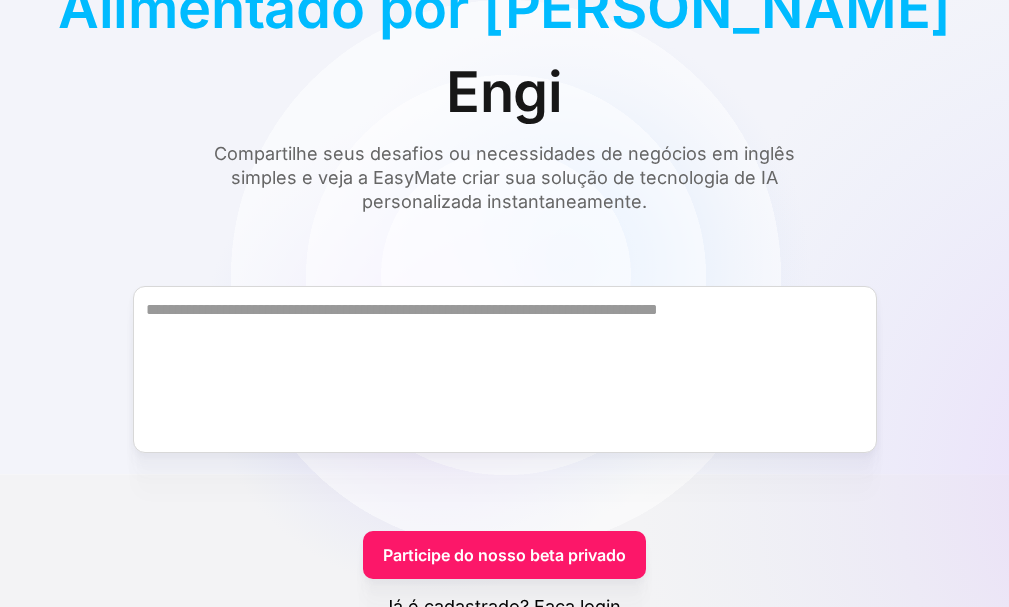 click on "Participe do nosso beta privado" at bounding box center [504, 555] 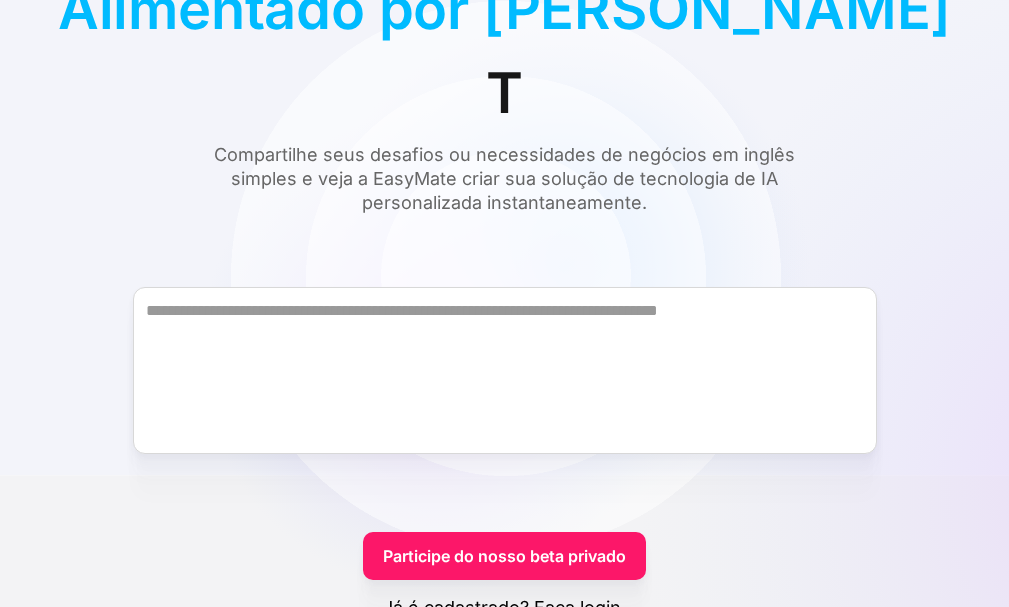 scroll, scrollTop: 300, scrollLeft: 0, axis: vertical 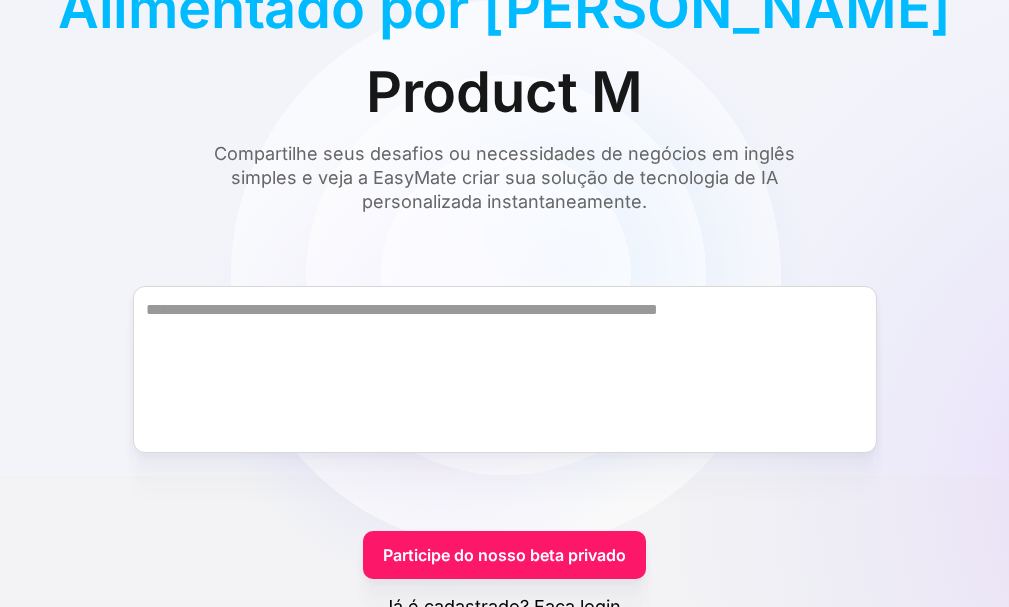 click on "Participe do nosso beta privado" at bounding box center (504, 555) 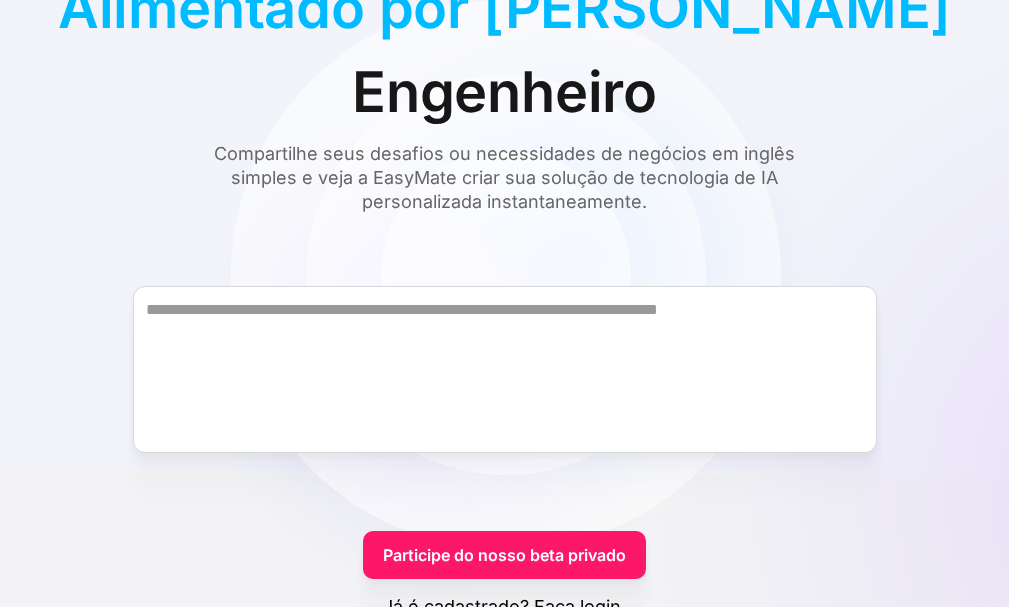 click on "Já é cadastrado? Faça login." at bounding box center [504, 606] 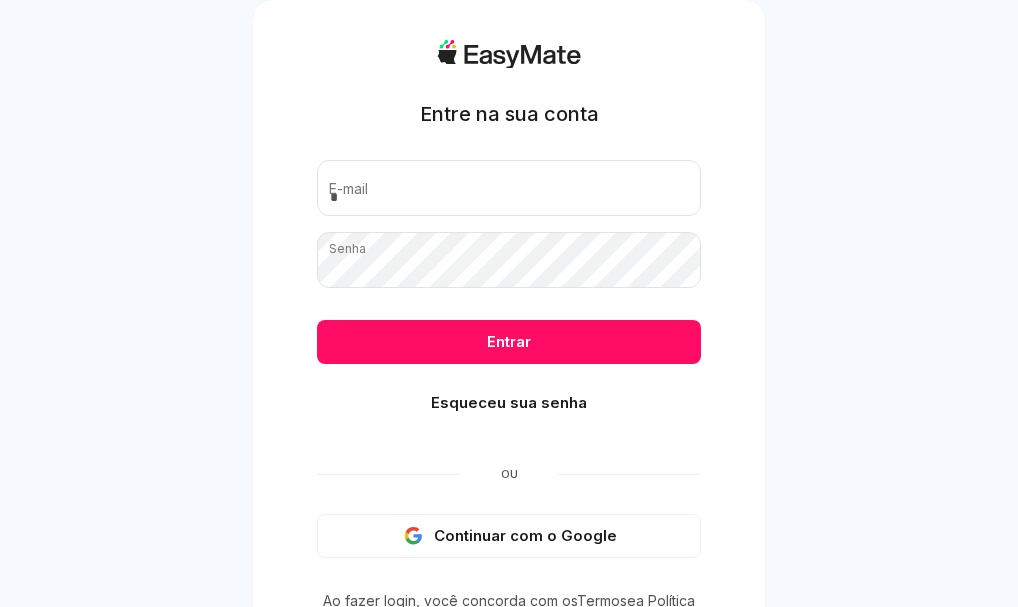 scroll, scrollTop: 0, scrollLeft: 0, axis: both 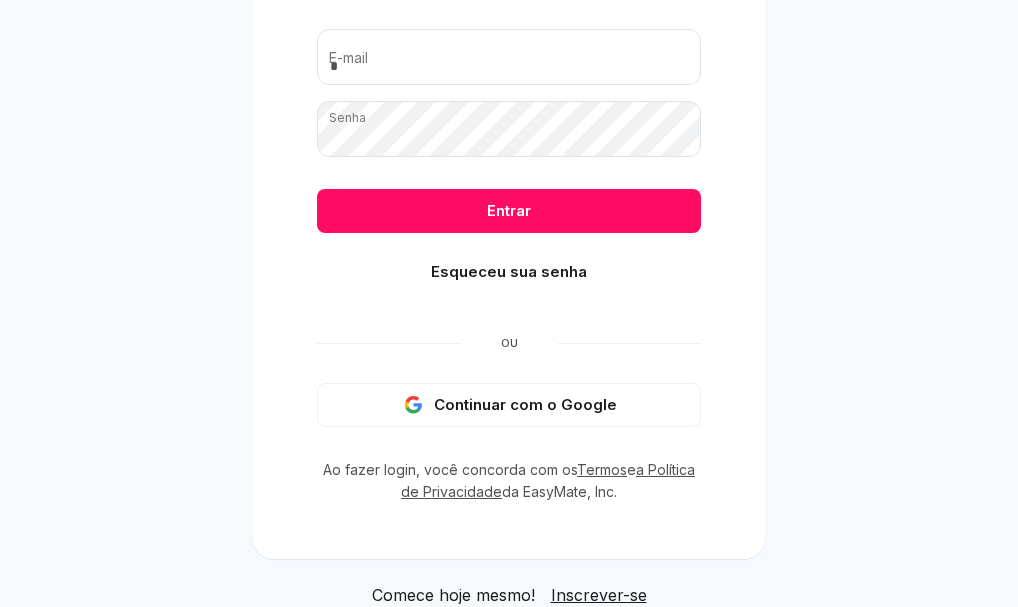 click on "Inscrever-se" at bounding box center (599, 595) 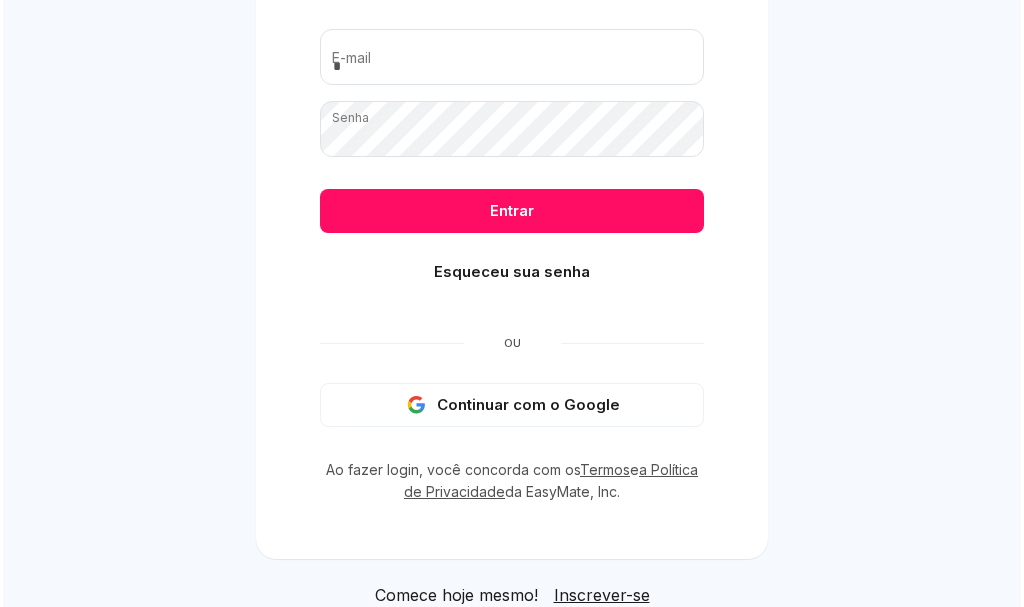 scroll, scrollTop: 0, scrollLeft: 0, axis: both 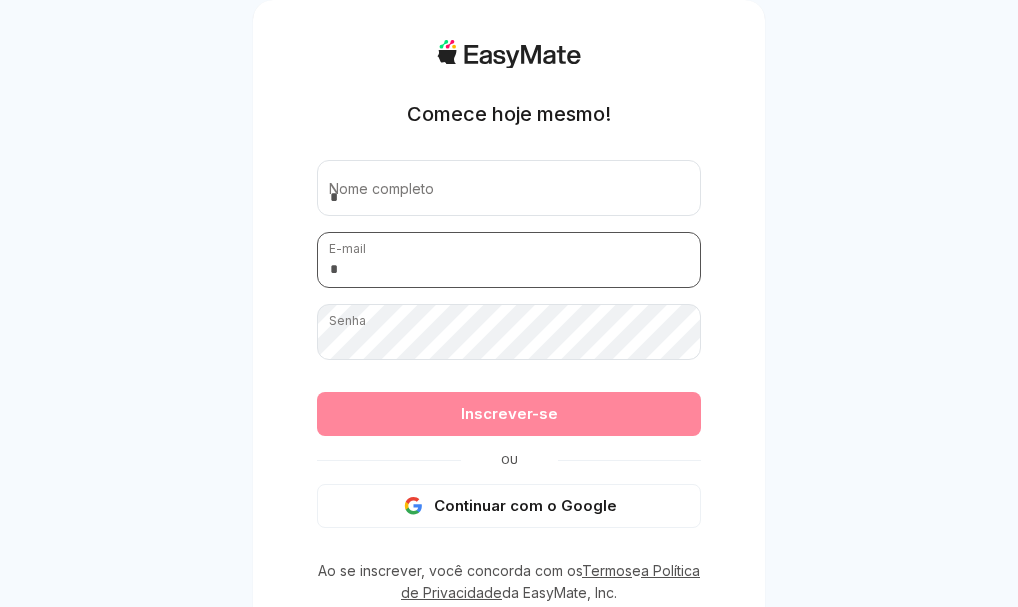 paste on "**********" 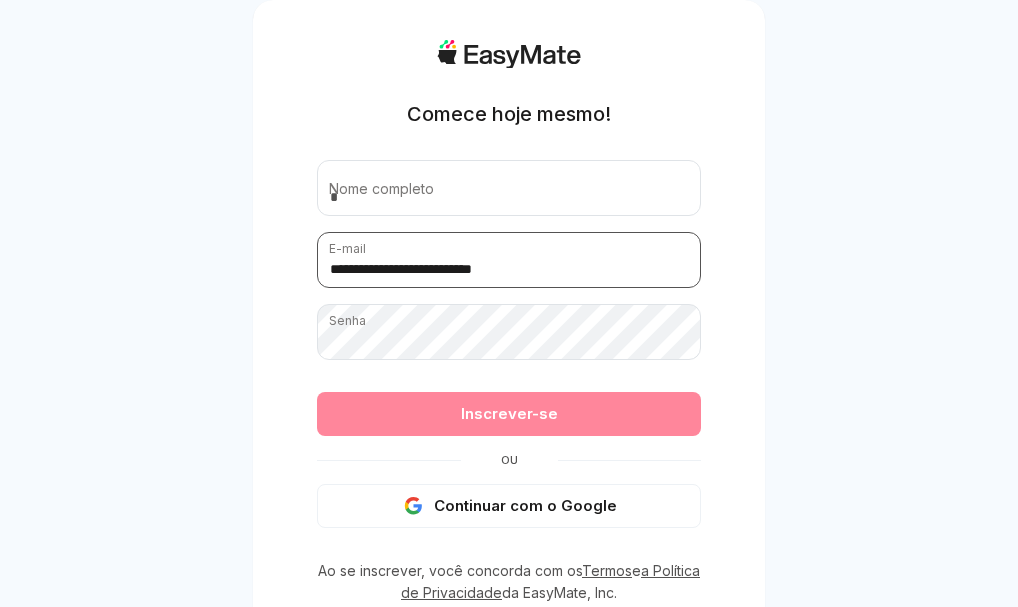 type on "**********" 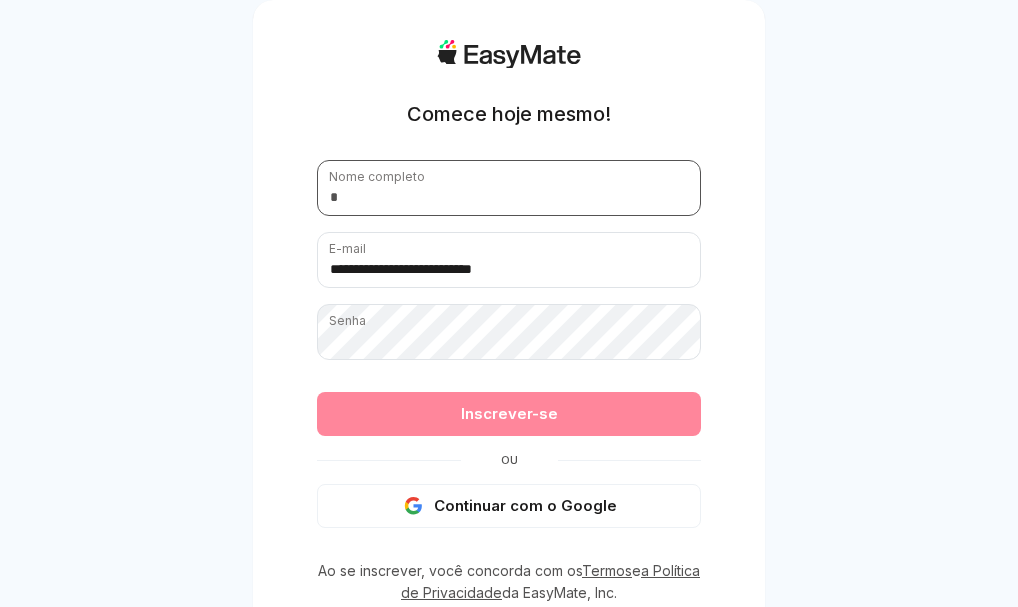 click at bounding box center [509, 188] 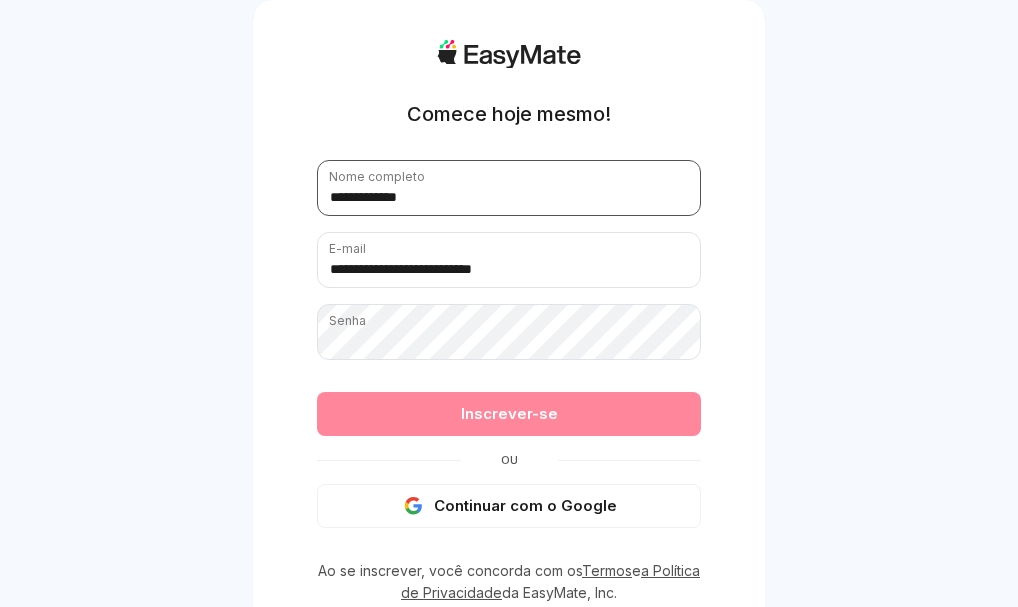 type on "**********" 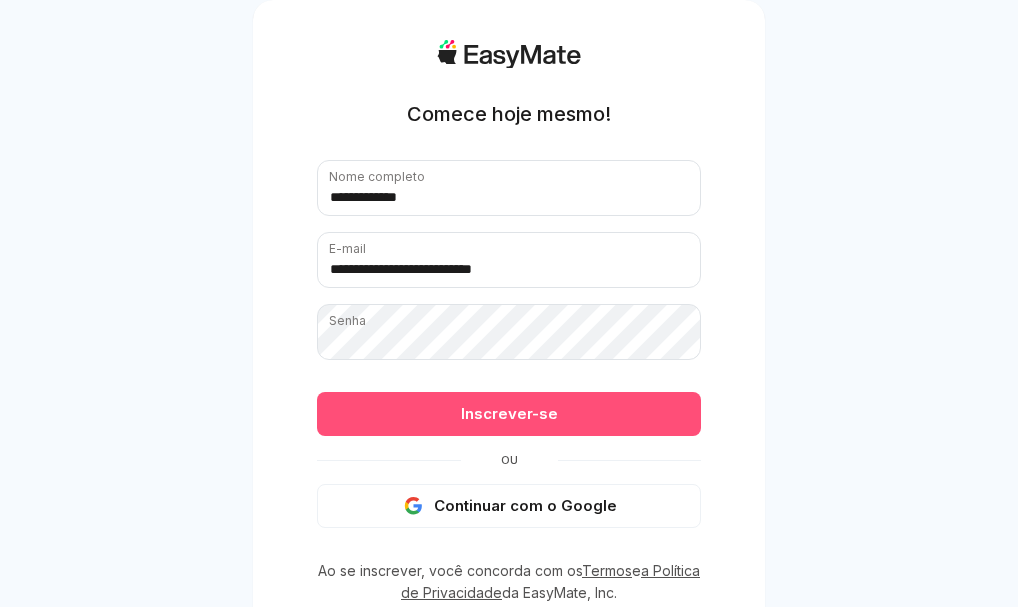 click on "Inscrever-se" at bounding box center (509, 413) 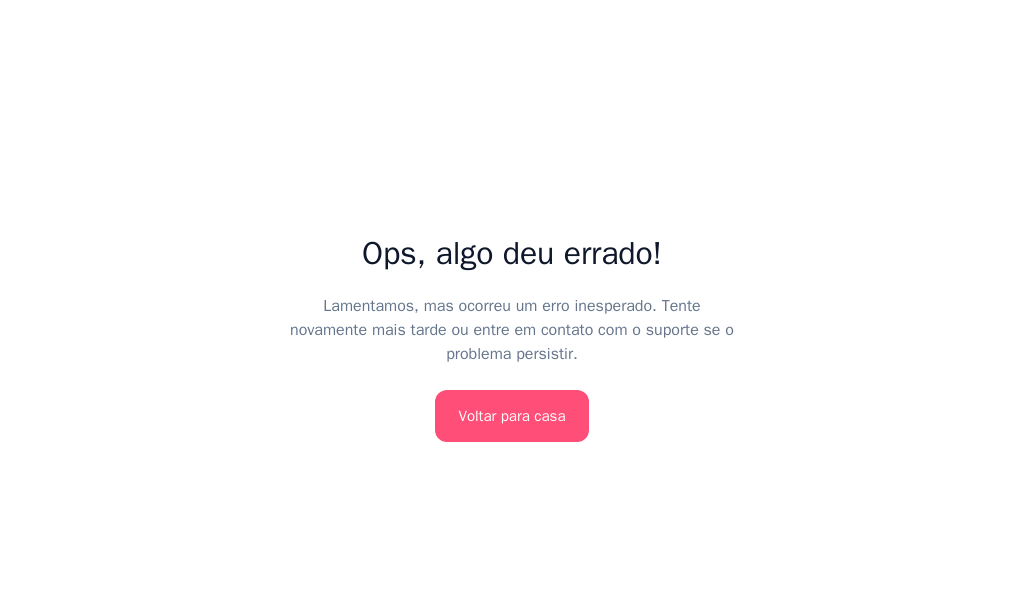 click on "Voltar para casa" at bounding box center [512, 416] 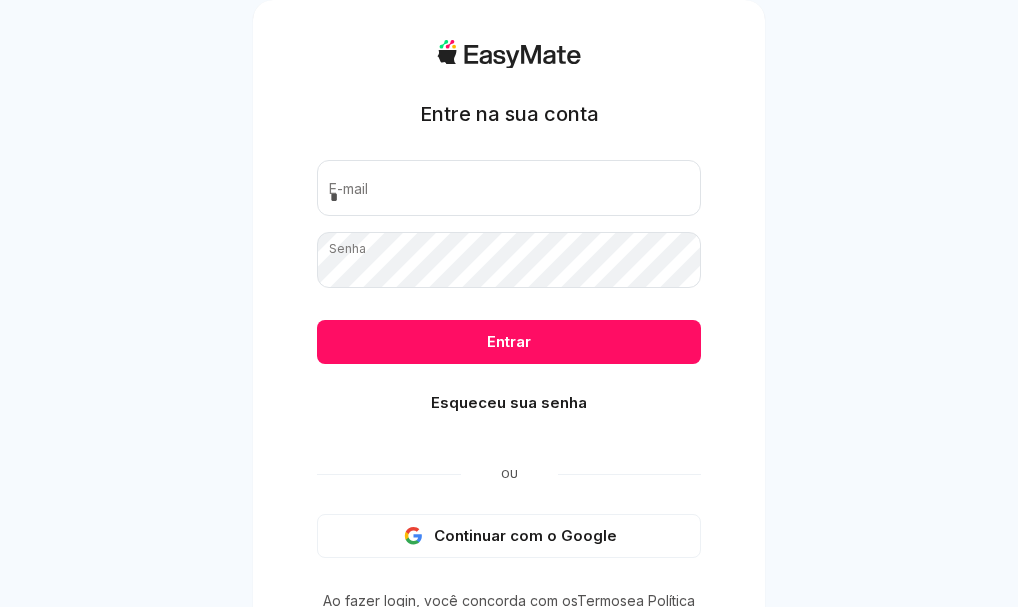 scroll, scrollTop: 0, scrollLeft: 0, axis: both 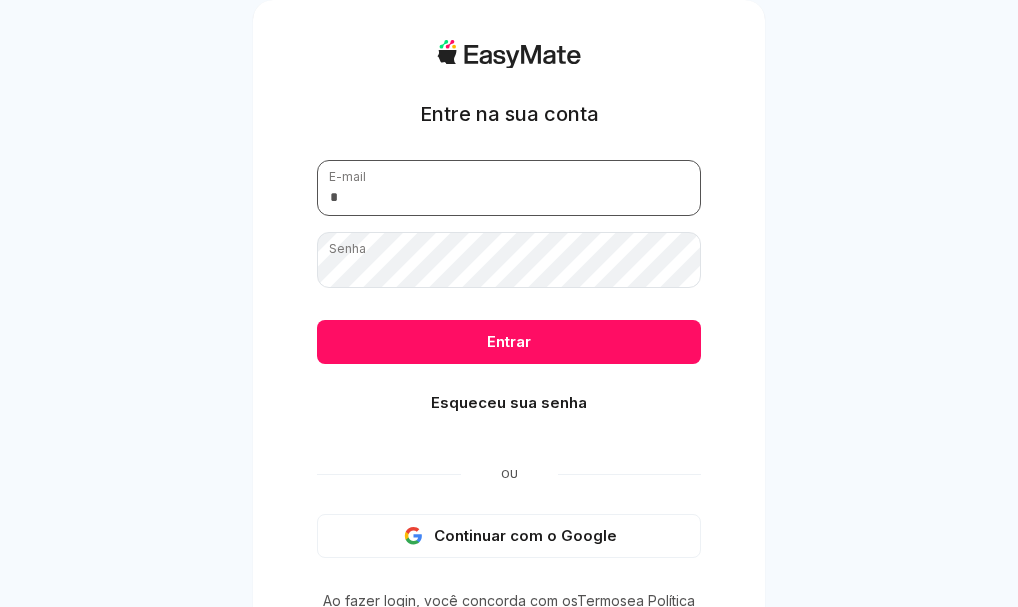 click at bounding box center (509, 188) 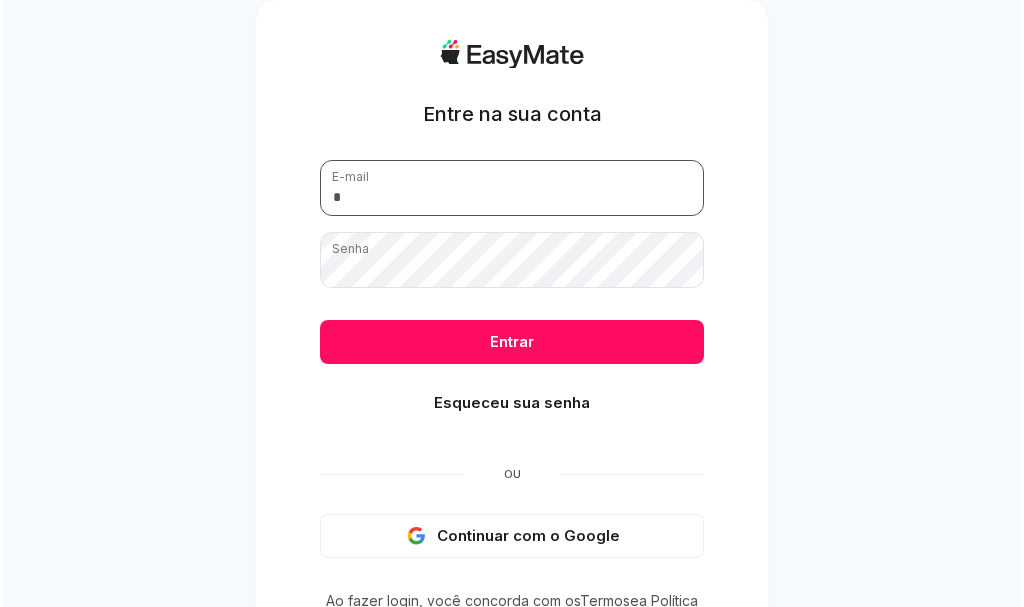 scroll, scrollTop: 0, scrollLeft: 0, axis: both 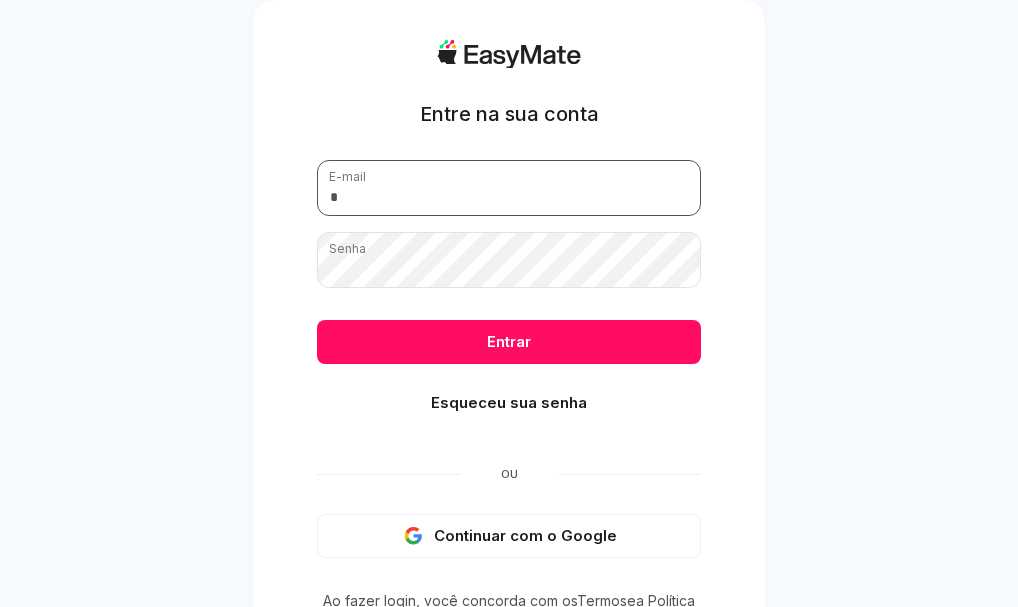 type on "**********" 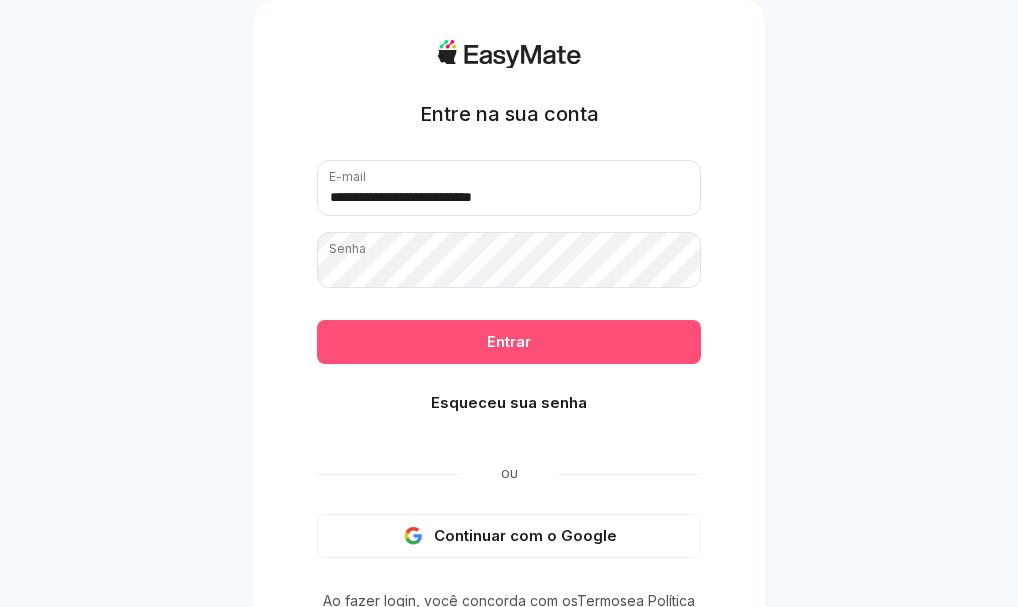 click on "Entrar" at bounding box center (509, 342) 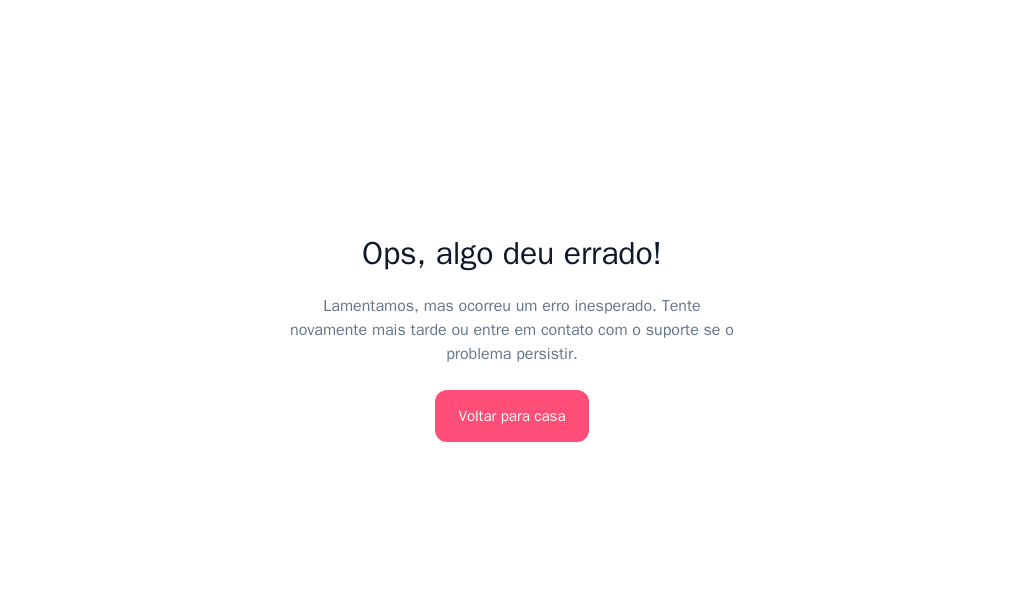 click on "Voltar para casa" at bounding box center [512, 416] 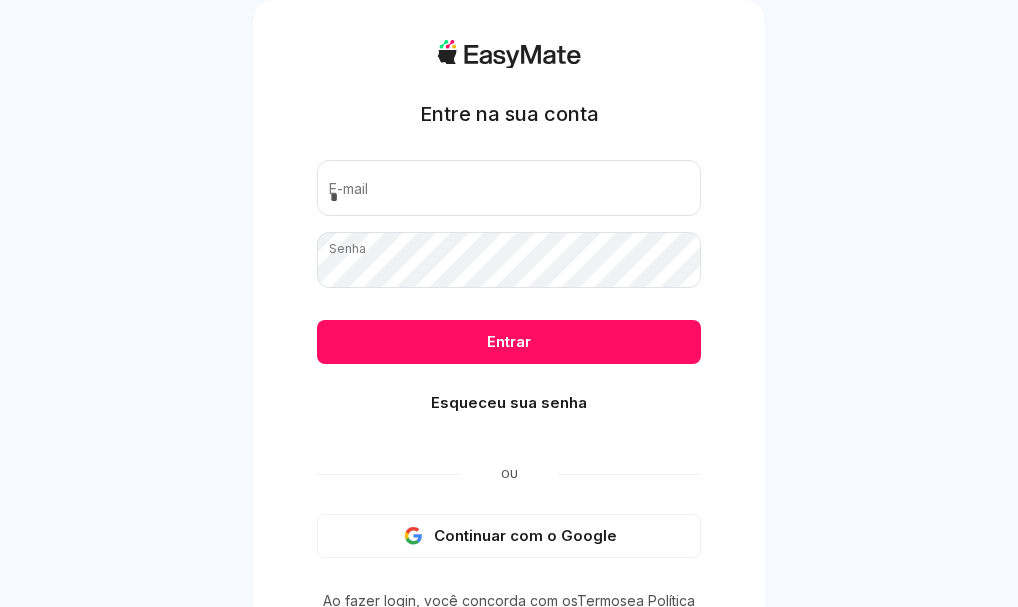 scroll, scrollTop: 0, scrollLeft: 0, axis: both 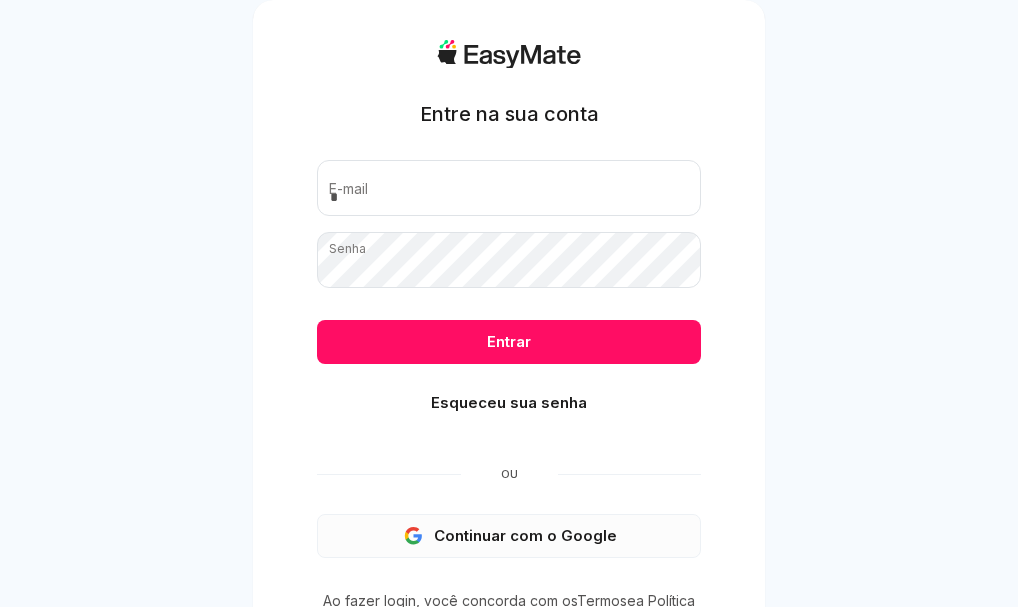 click on "Continuar com o Google" at bounding box center (525, 535) 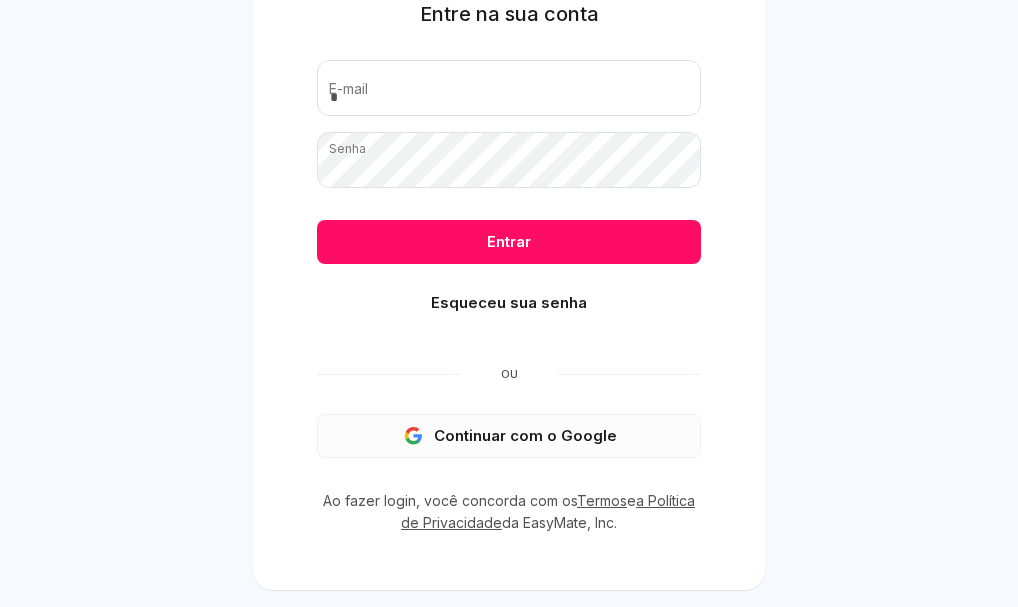 scroll, scrollTop: 0, scrollLeft: 0, axis: both 